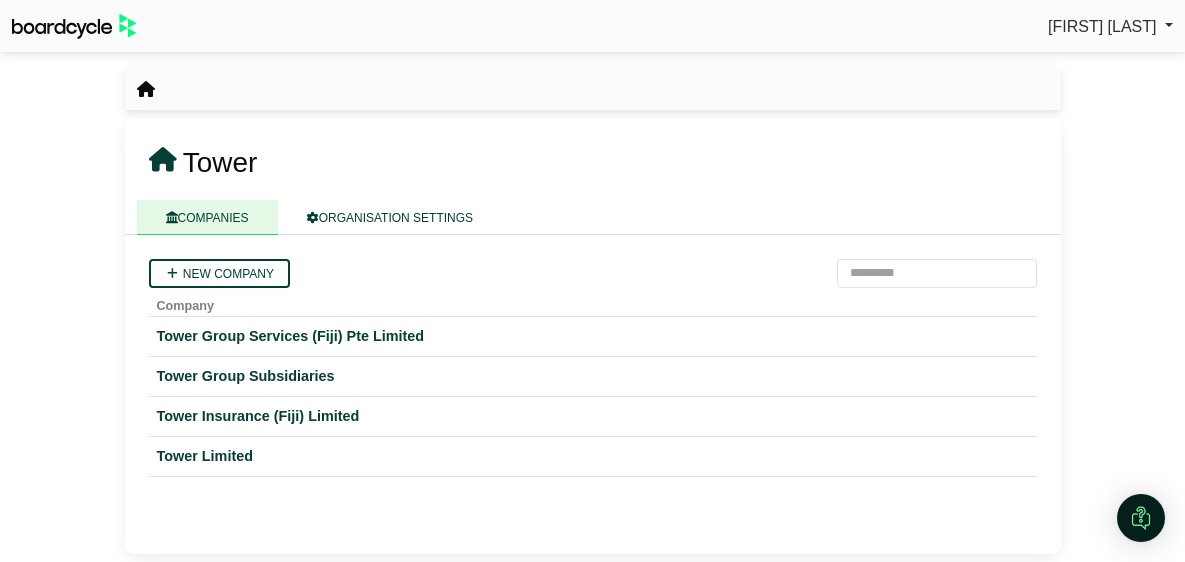 scroll, scrollTop: 0, scrollLeft: 0, axis: both 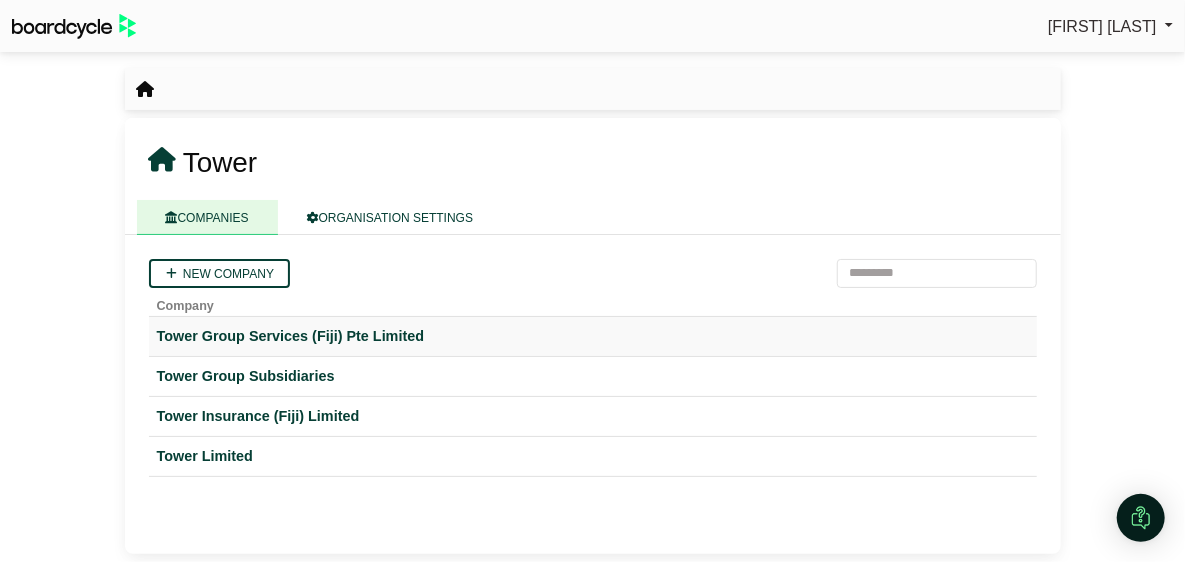 click on "Tower Group Services (Fiji) Pte Limited" at bounding box center (593, 336) 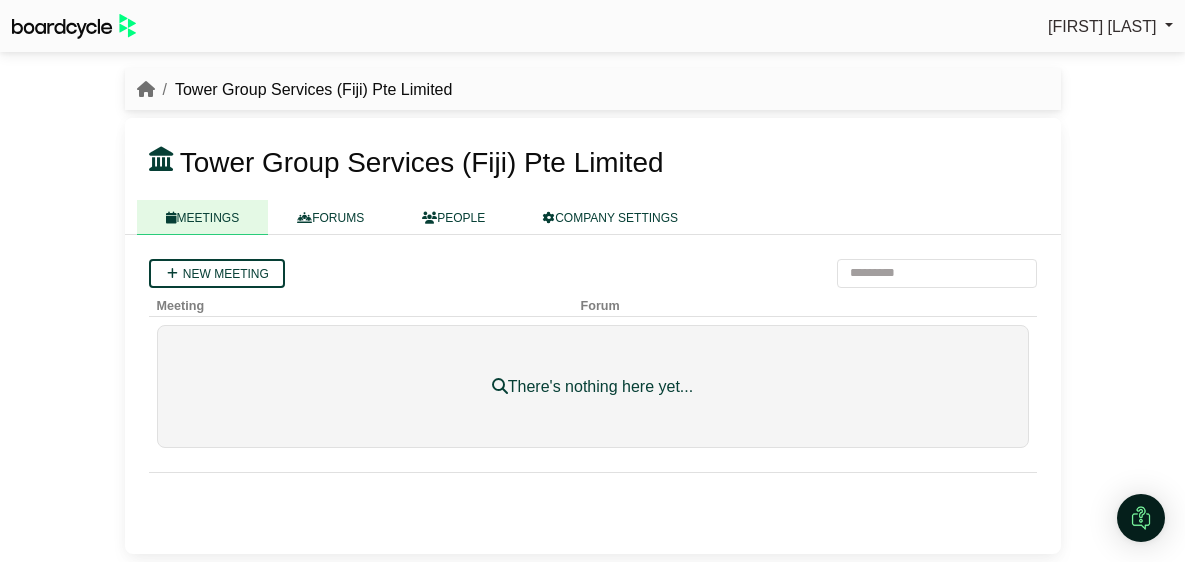 scroll, scrollTop: 0, scrollLeft: 0, axis: both 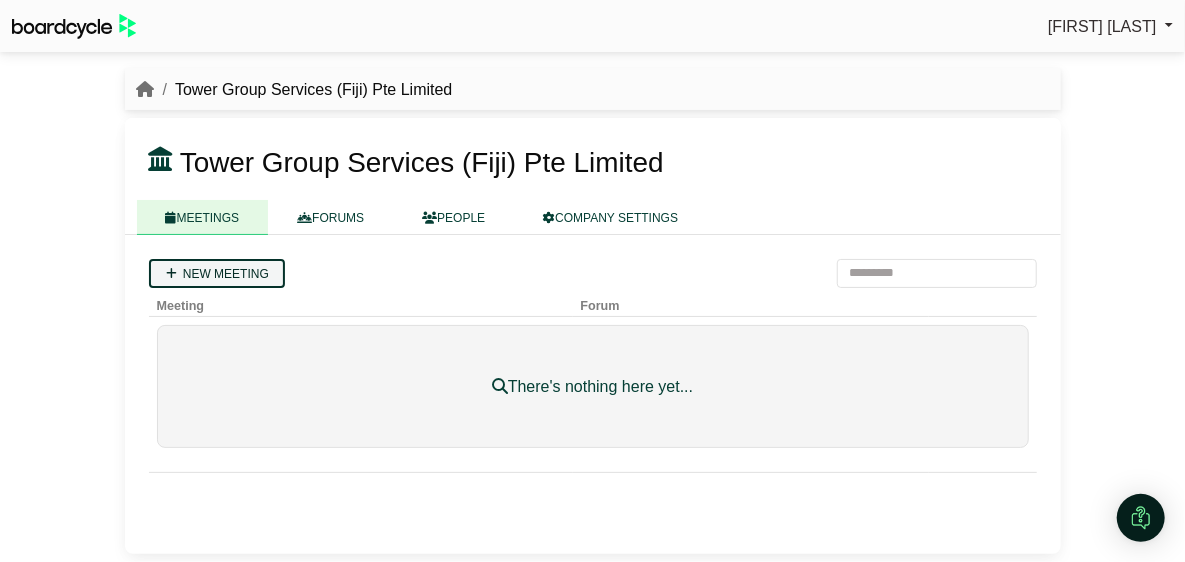 click on "New meeting" at bounding box center (217, 273) 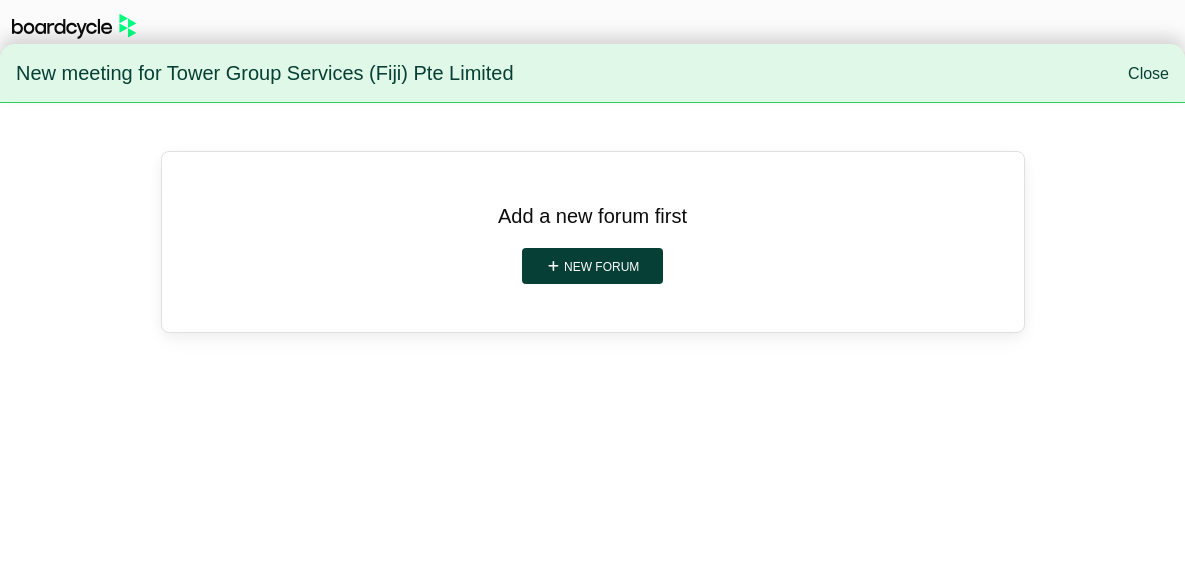 scroll, scrollTop: 0, scrollLeft: 0, axis: both 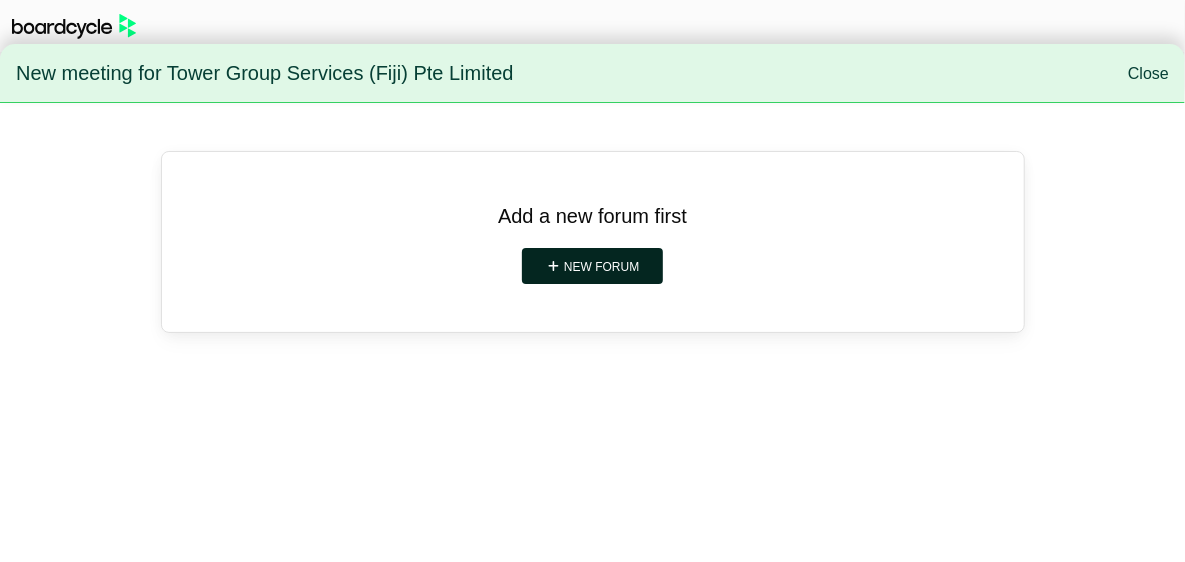 click on "New forum" at bounding box center [593, 266] 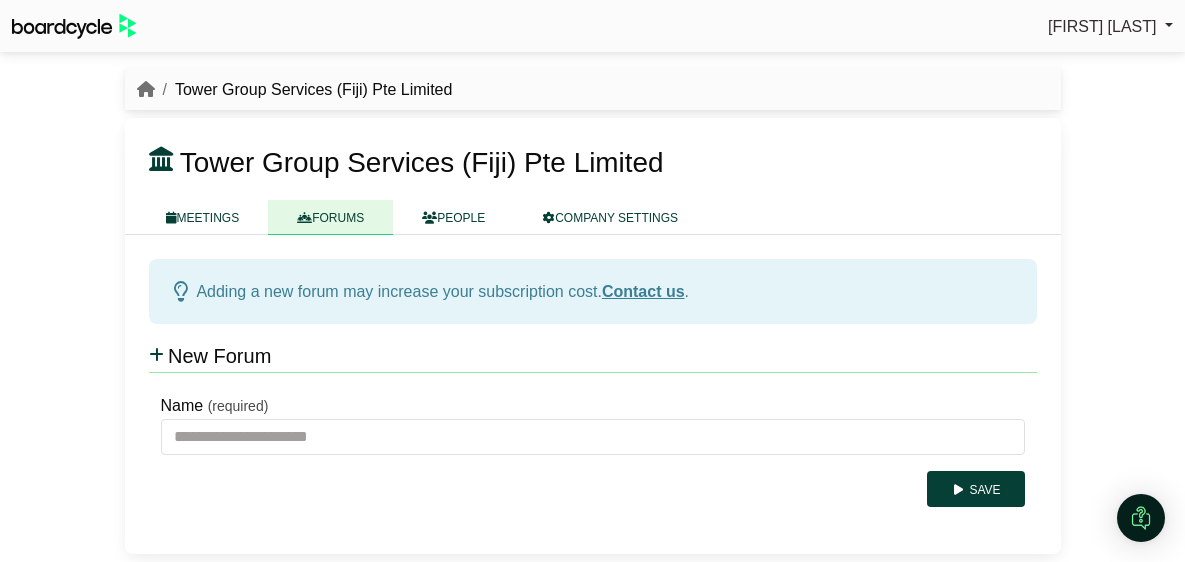scroll, scrollTop: 0, scrollLeft: 0, axis: both 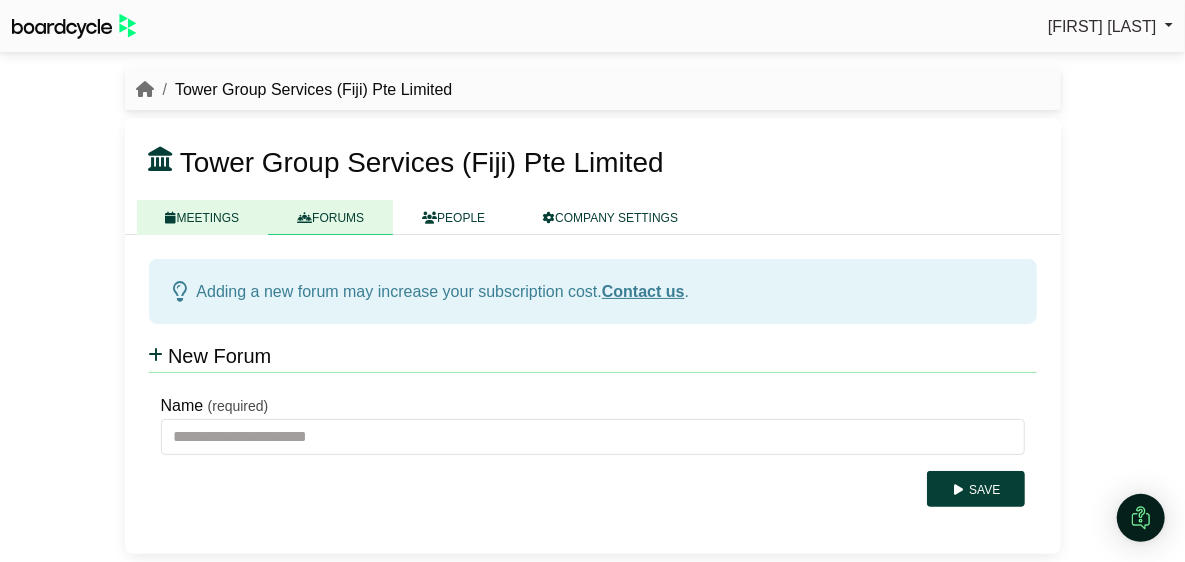 click on "MEETINGS" at bounding box center [203, 217] 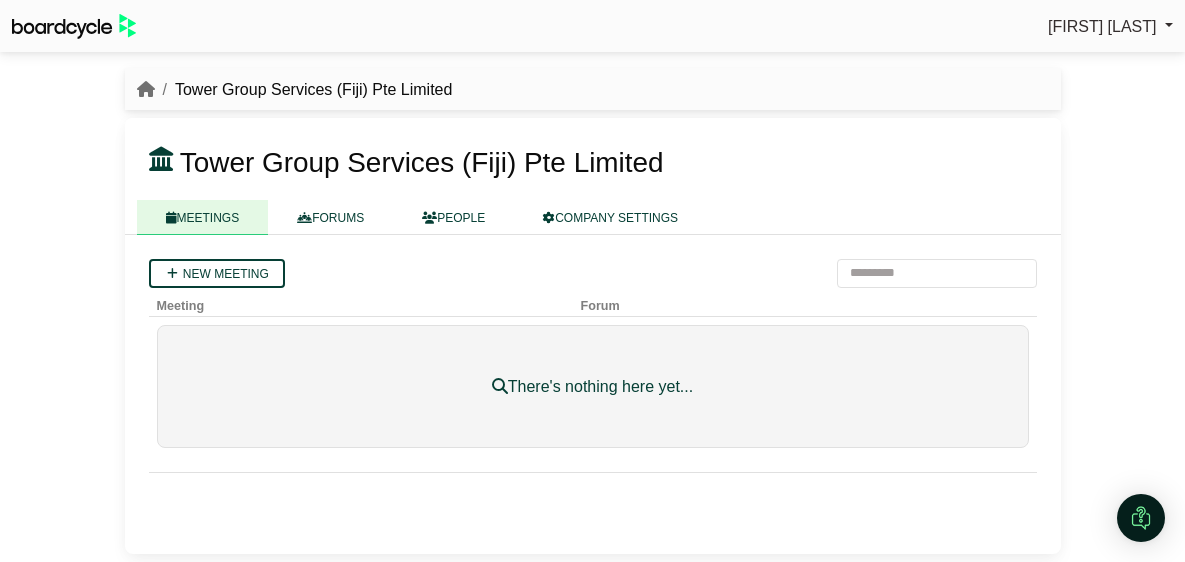 scroll, scrollTop: 0, scrollLeft: 0, axis: both 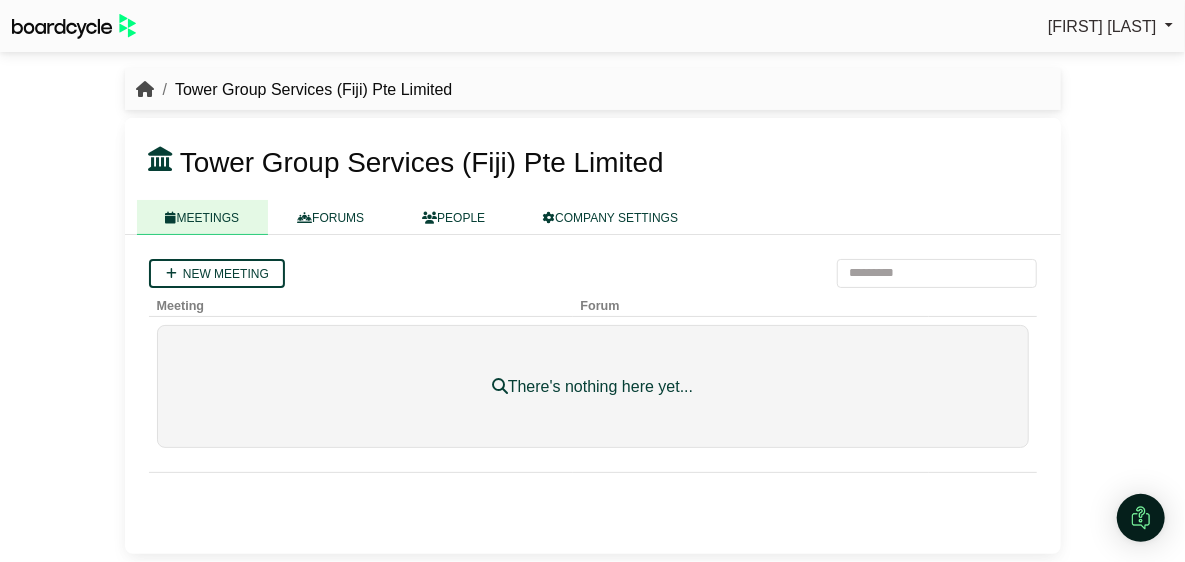 click at bounding box center (146, 89) 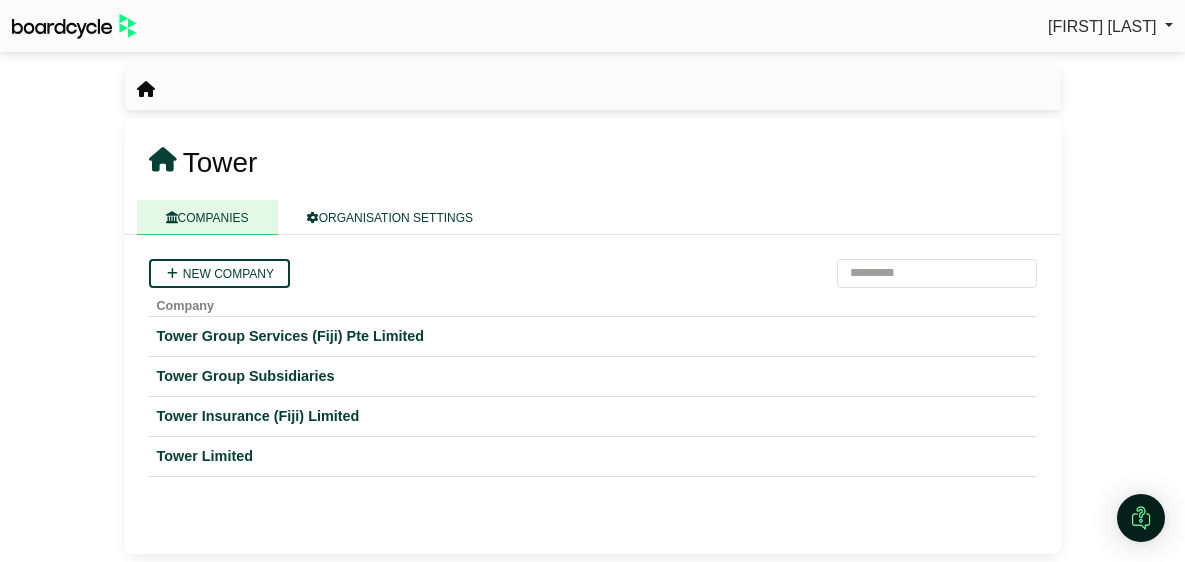 scroll, scrollTop: 0, scrollLeft: 0, axis: both 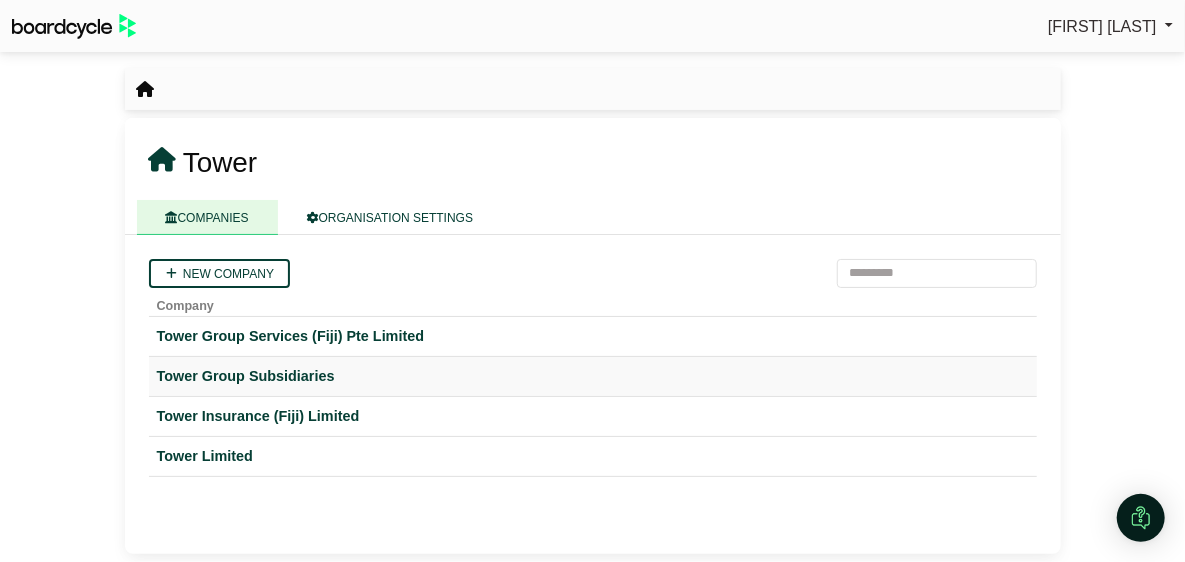 click on "Tower Group Subsidiaries" at bounding box center [593, 376] 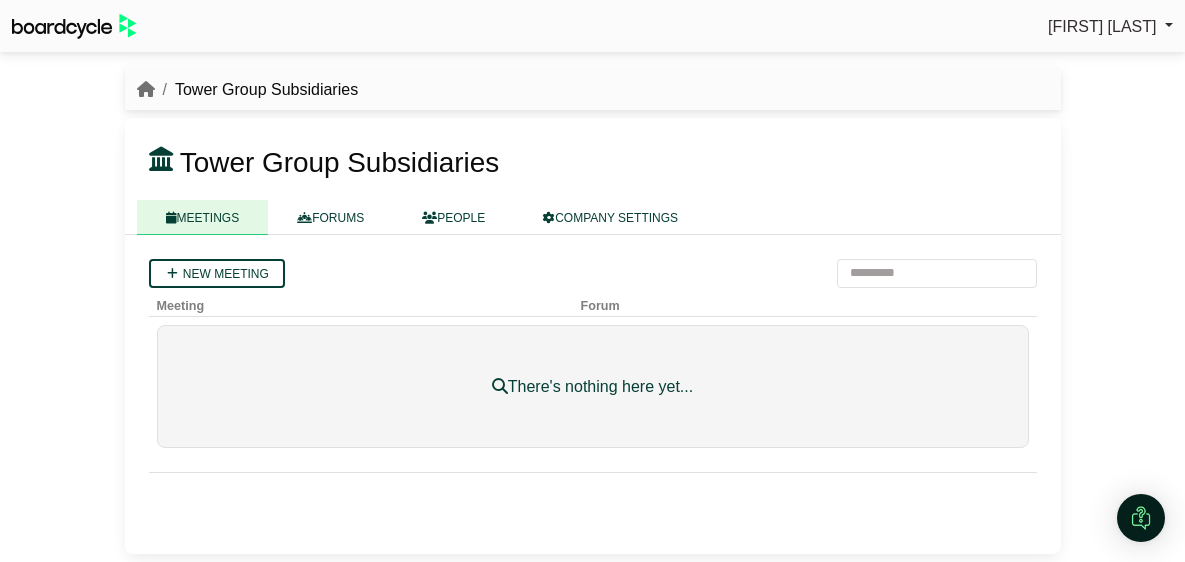 scroll, scrollTop: 0, scrollLeft: 0, axis: both 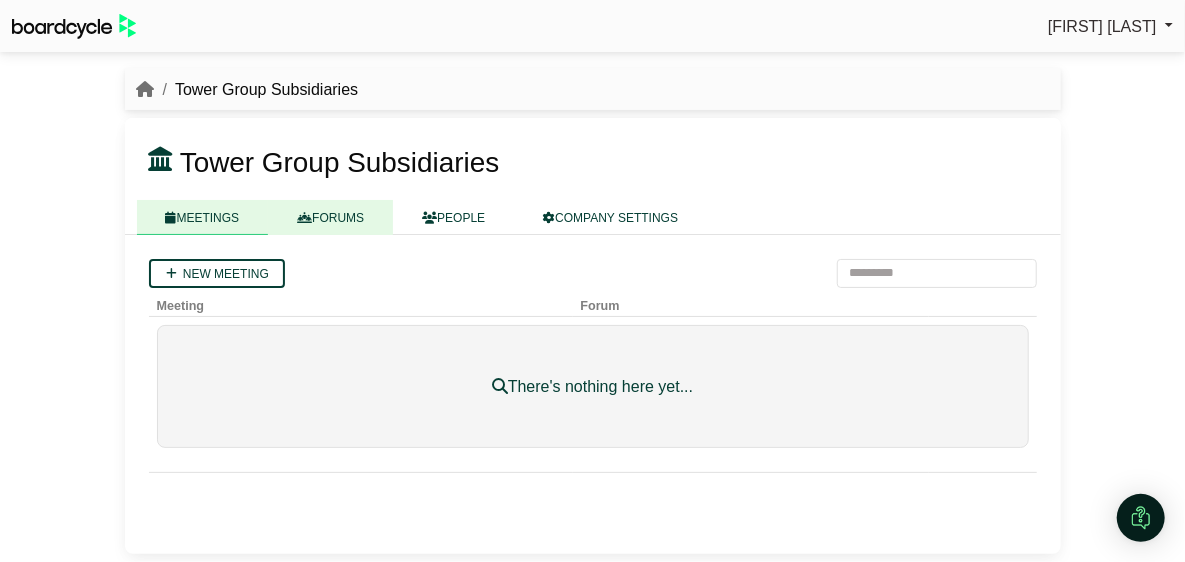 click on "FORUMS" at bounding box center (330, 217) 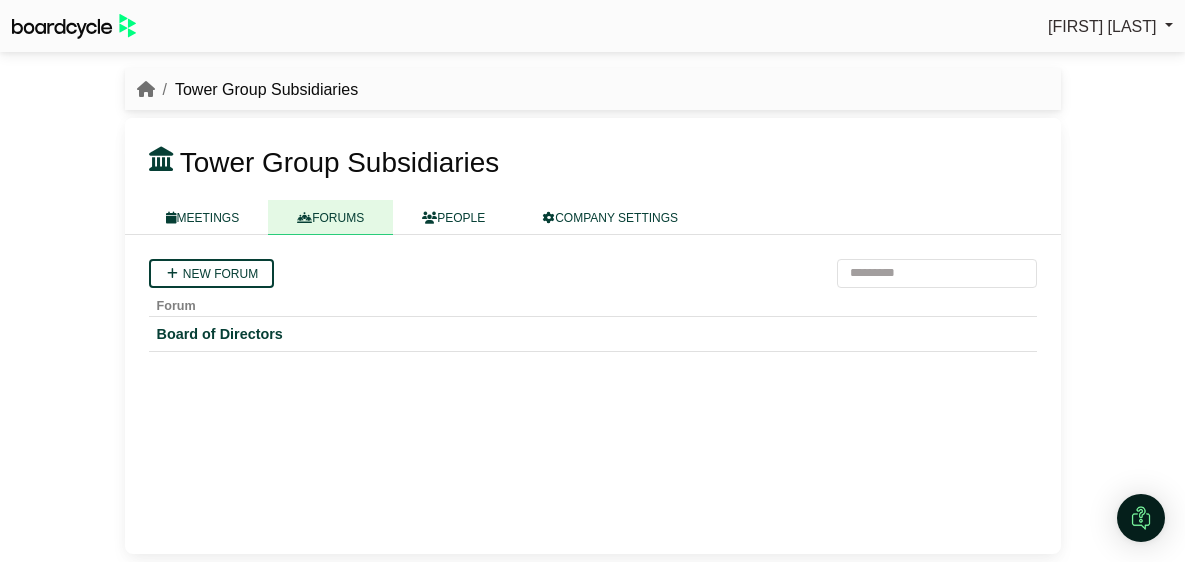 scroll, scrollTop: 0, scrollLeft: 0, axis: both 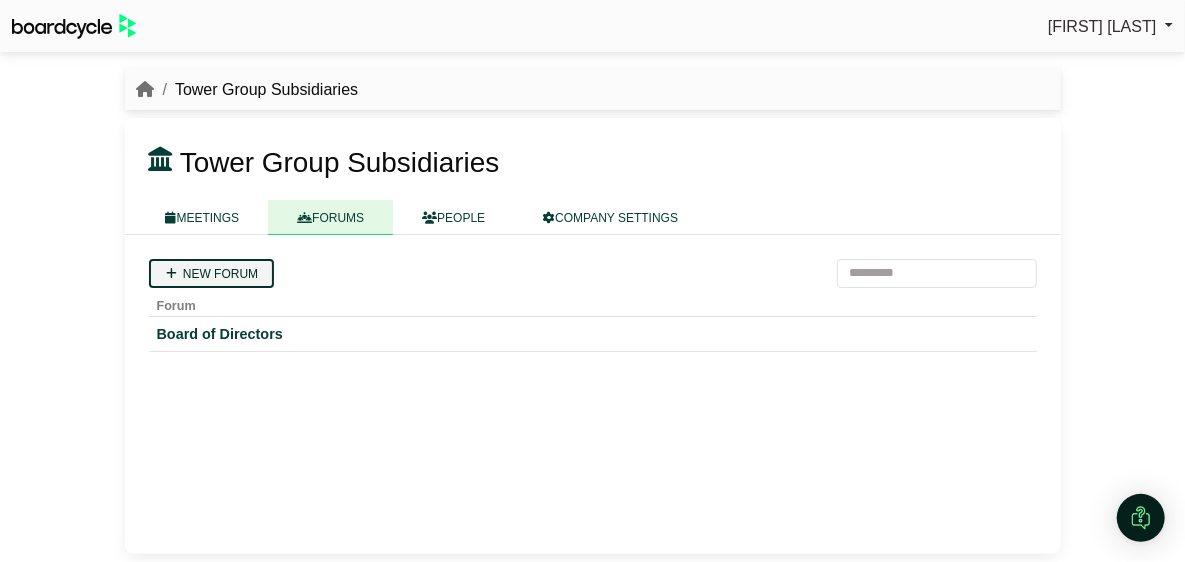 click on "New forum" at bounding box center [212, 273] 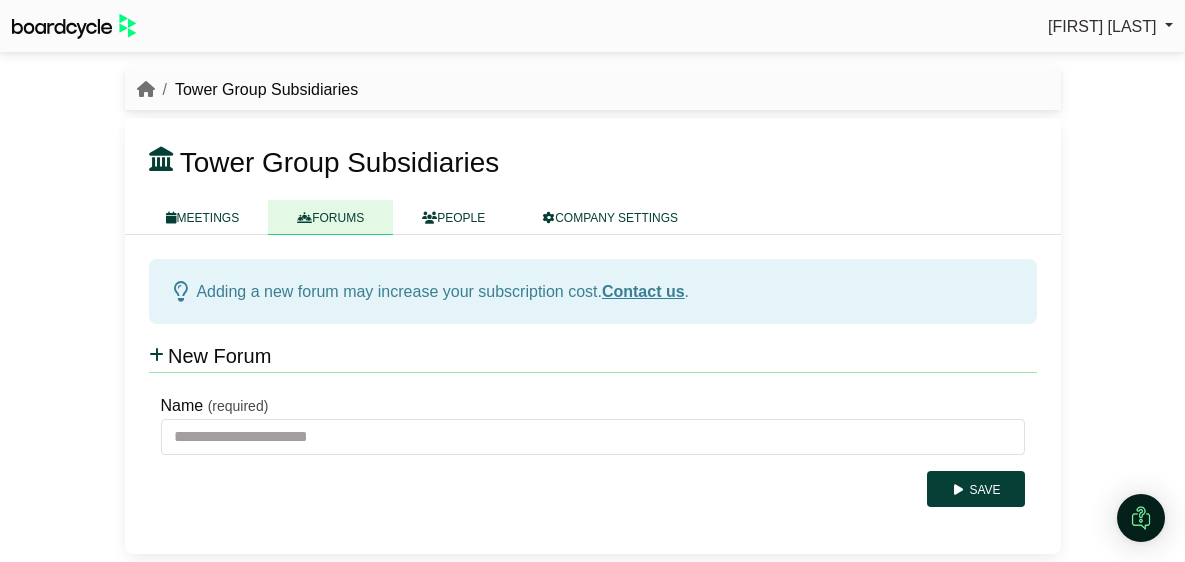 scroll, scrollTop: 0, scrollLeft: 0, axis: both 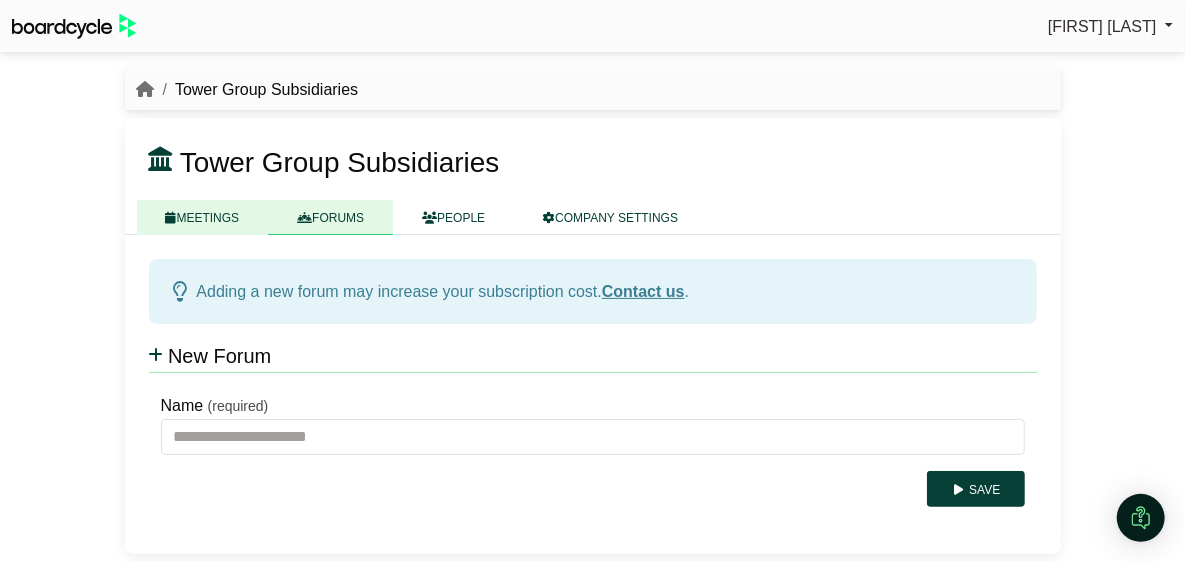 click on "MEETINGS" at bounding box center (203, 217) 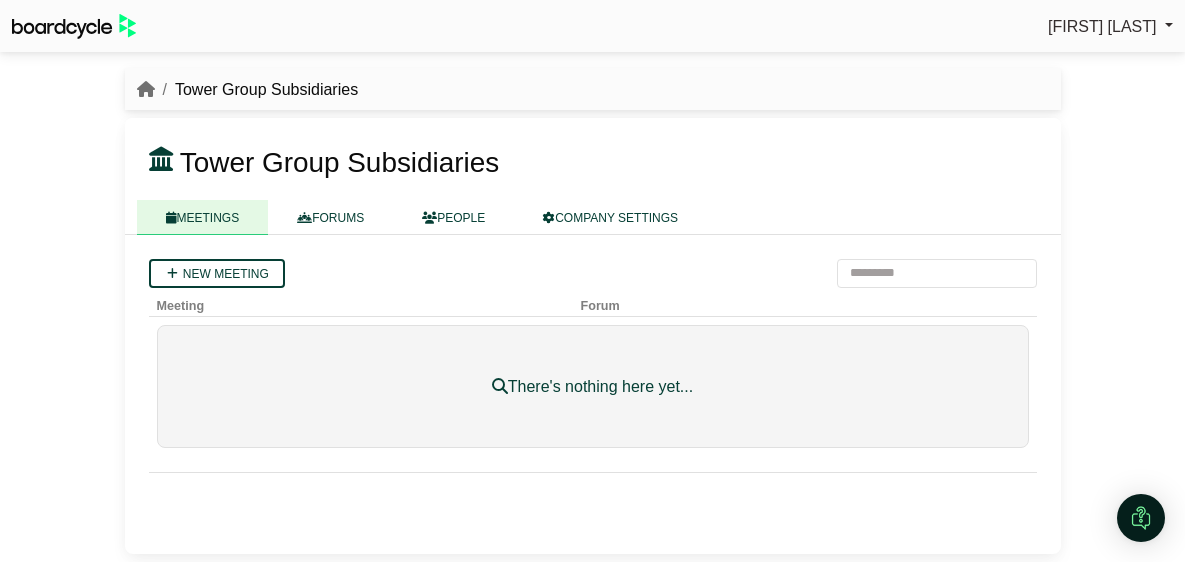 scroll, scrollTop: 0, scrollLeft: 0, axis: both 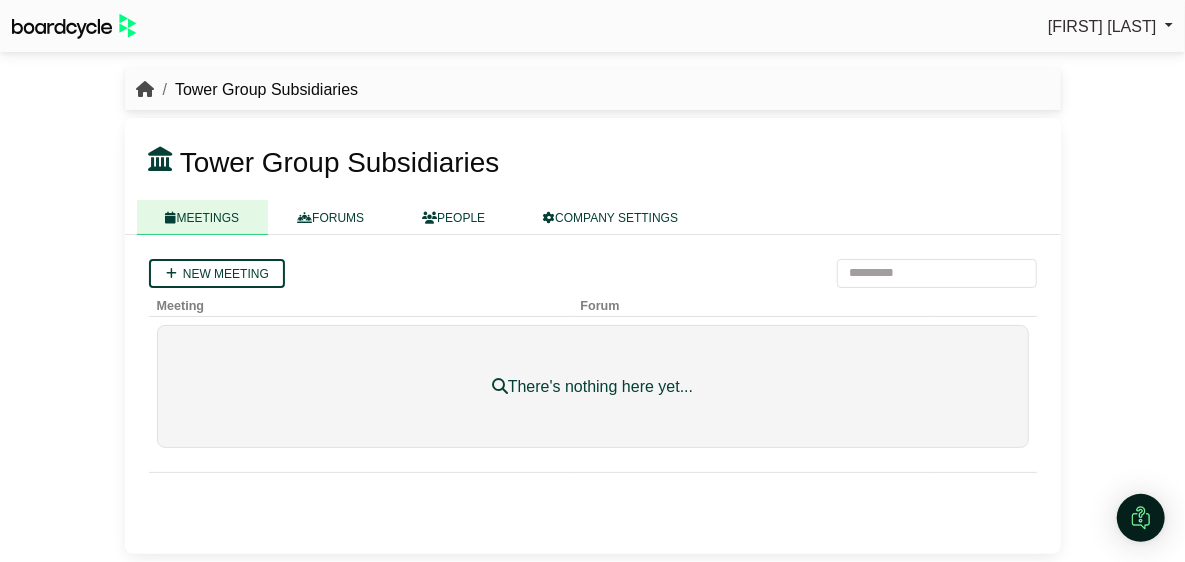 click at bounding box center [146, 89] 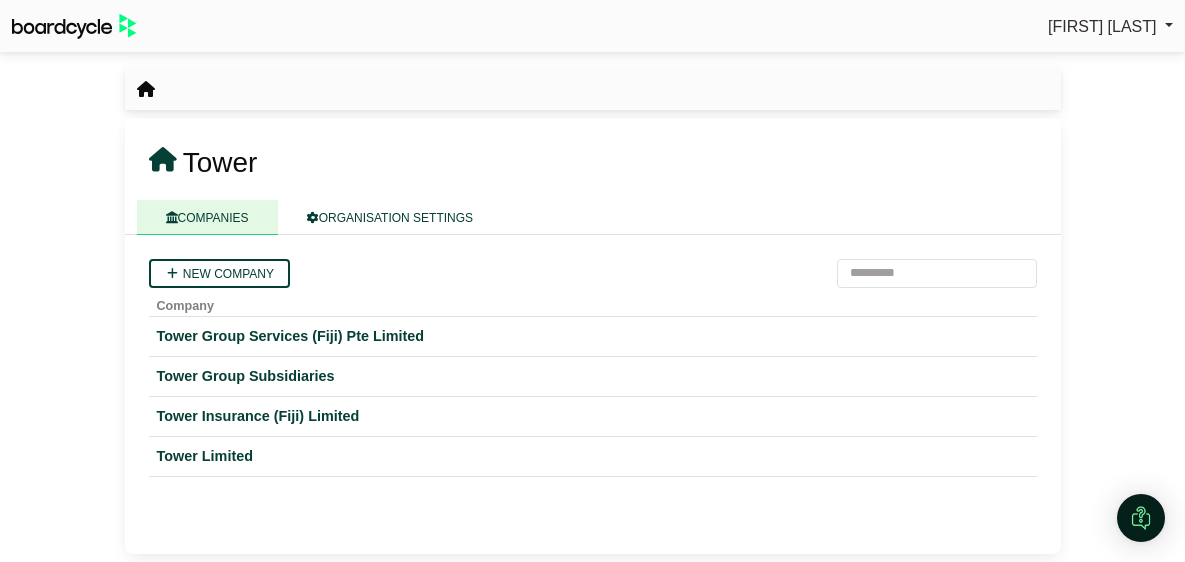 scroll, scrollTop: 0, scrollLeft: 0, axis: both 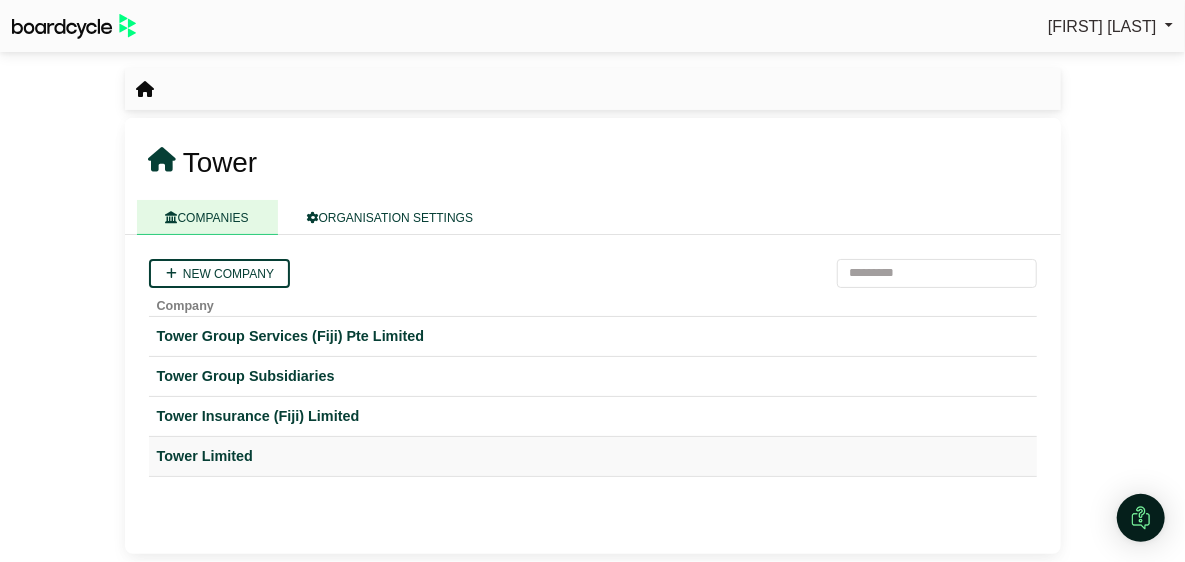 click on "Tower Limited" at bounding box center (593, 456) 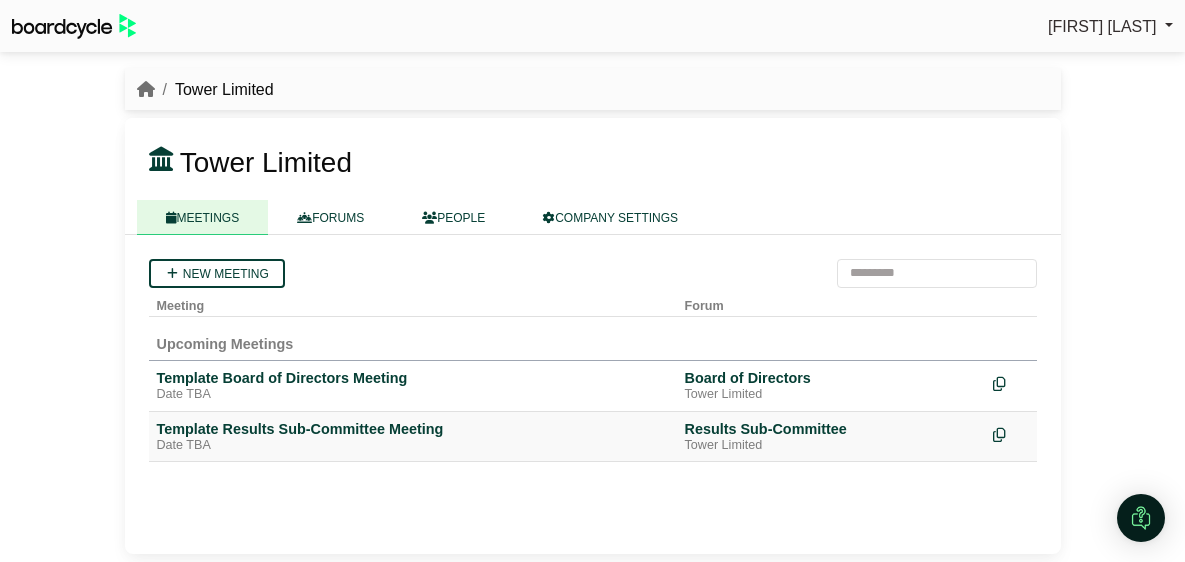 scroll, scrollTop: 0, scrollLeft: 0, axis: both 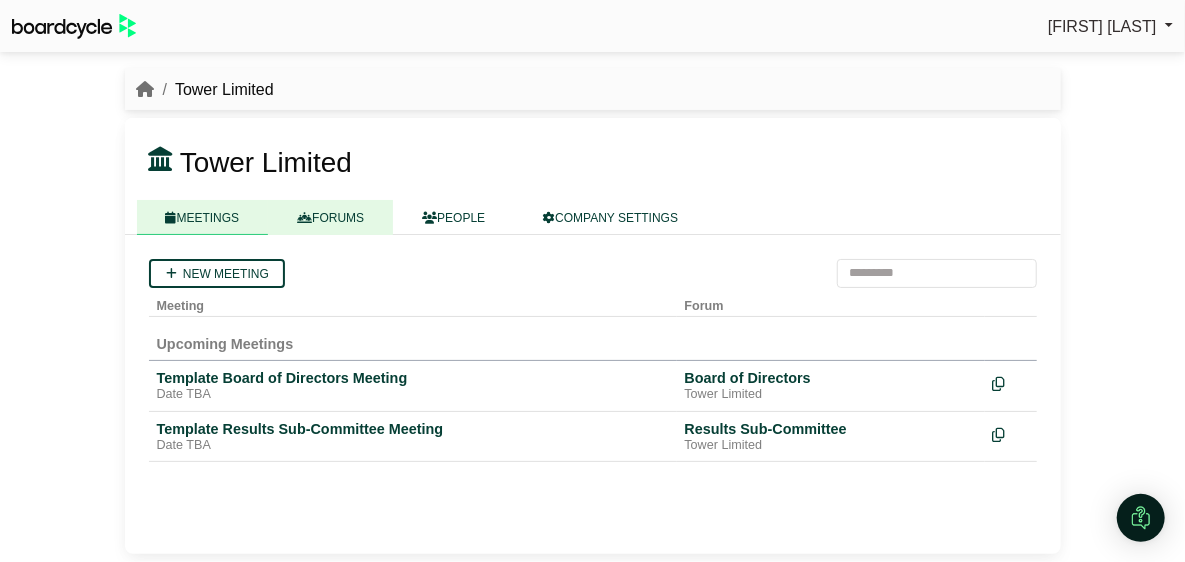 click on "FORUMS" at bounding box center [330, 217] 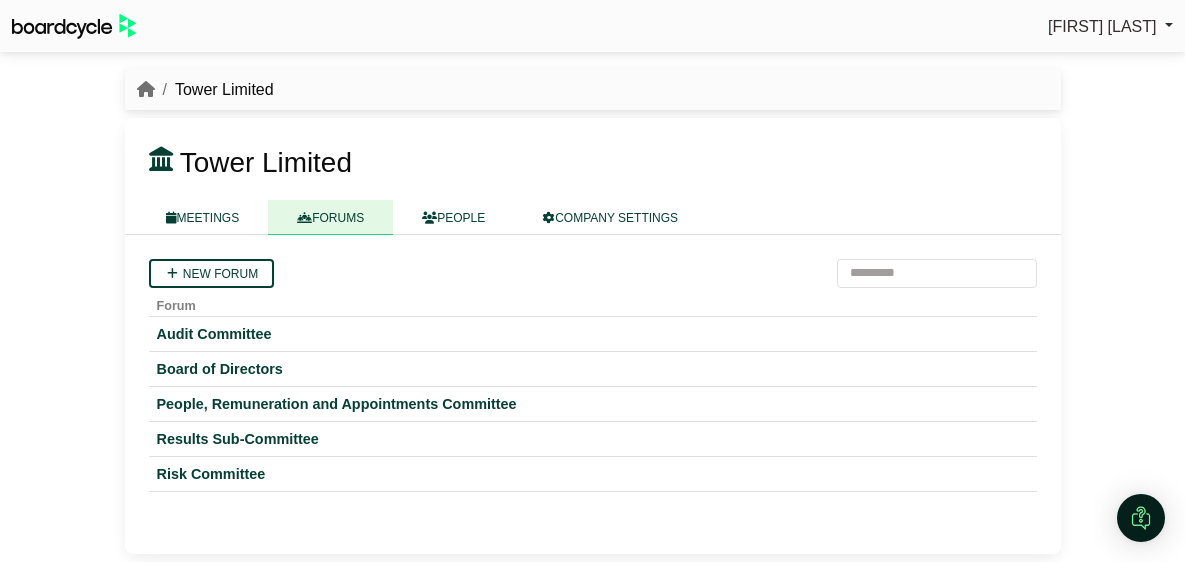 scroll, scrollTop: 0, scrollLeft: 0, axis: both 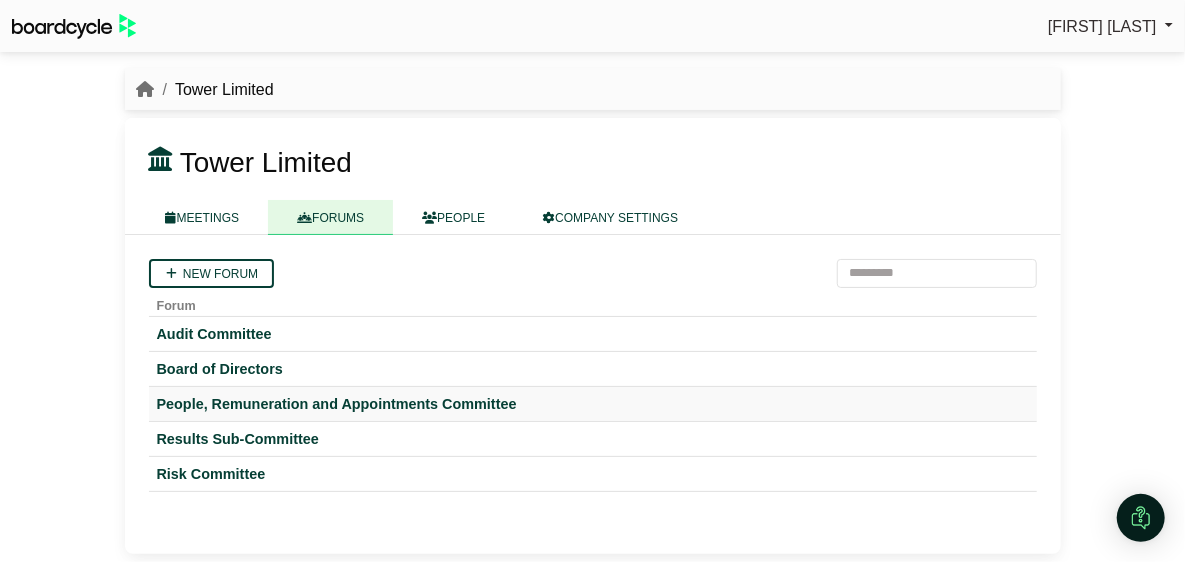 click on "People, Remuneration and Appointments Committee" at bounding box center (593, 404) 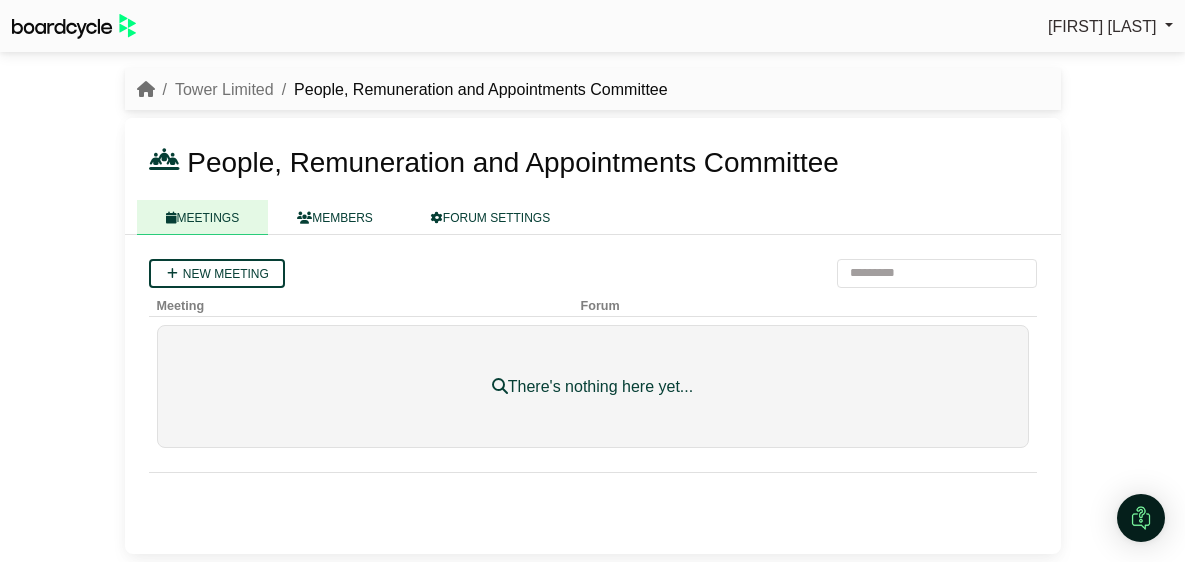 scroll, scrollTop: 0, scrollLeft: 0, axis: both 